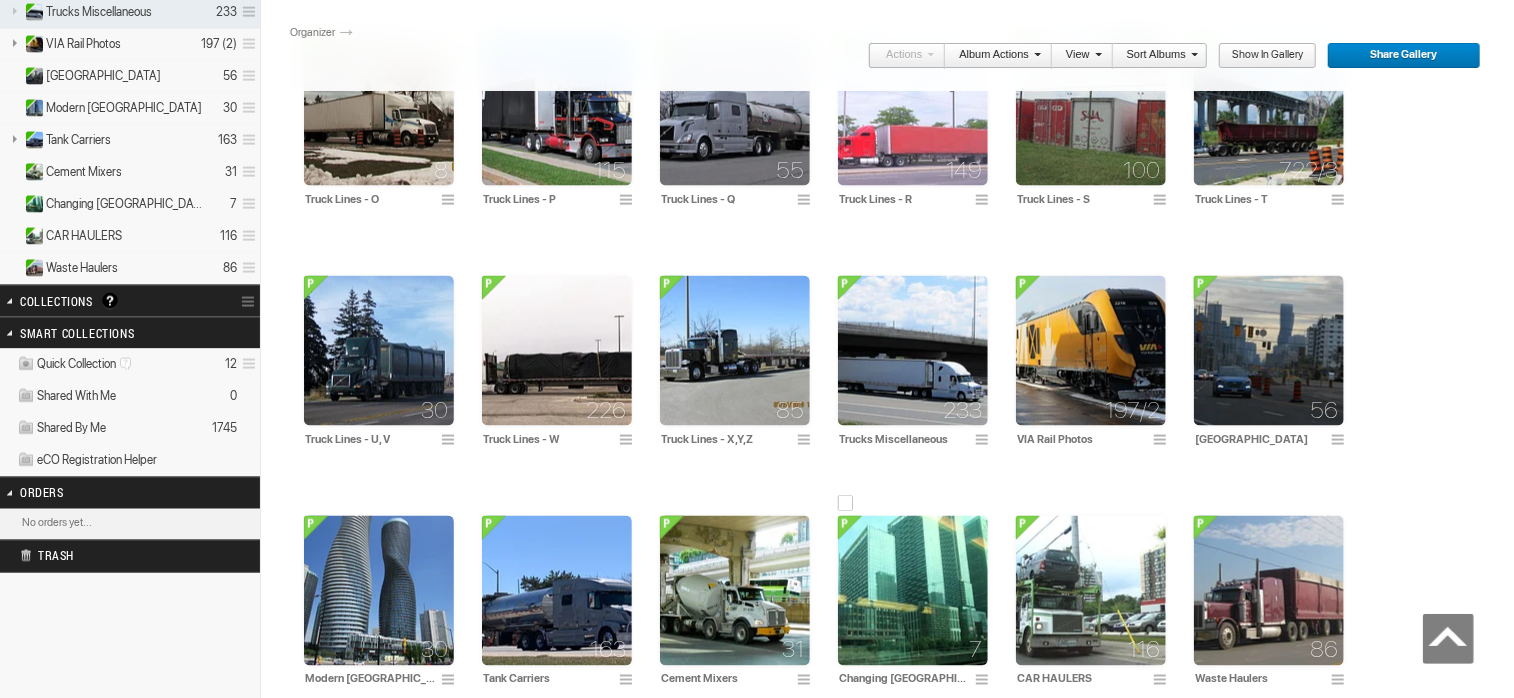 scroll, scrollTop: 0, scrollLeft: 0, axis: both 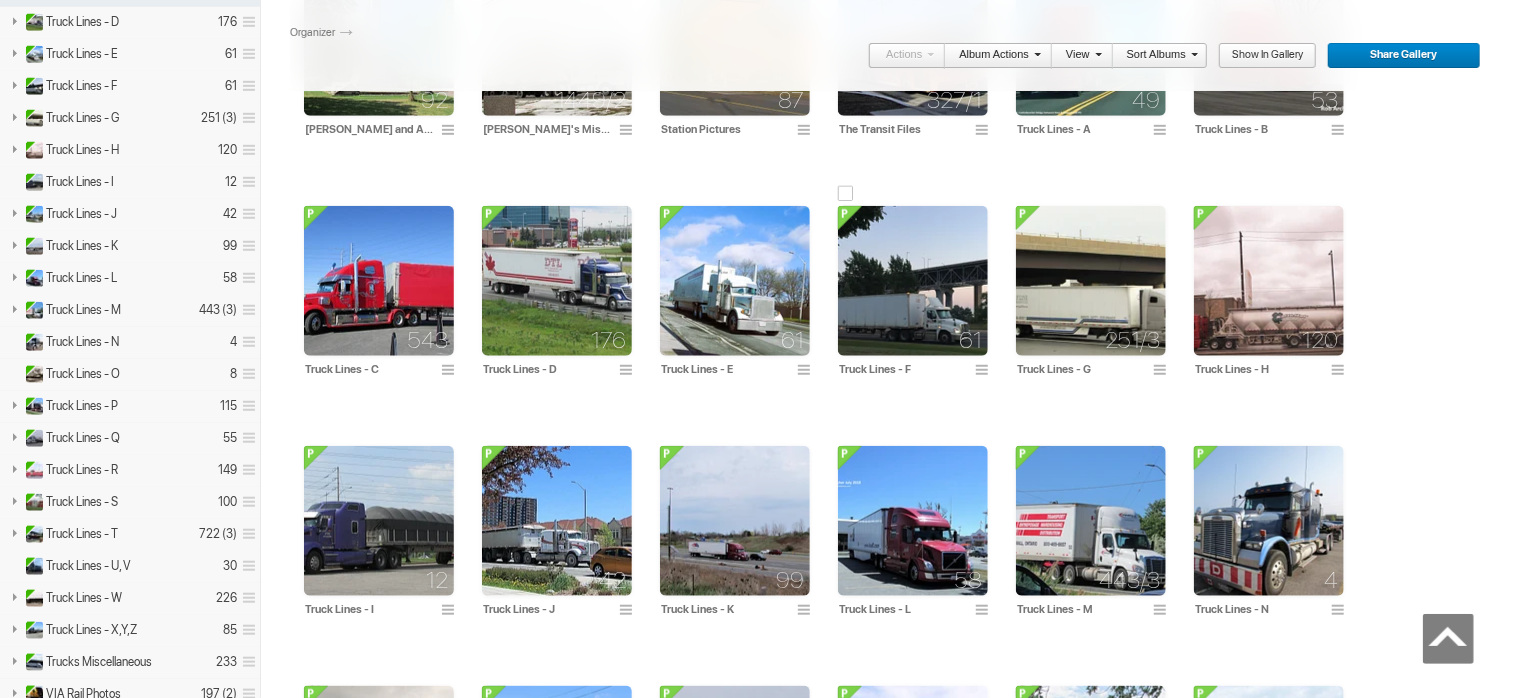 click at bounding box center [913, 281] 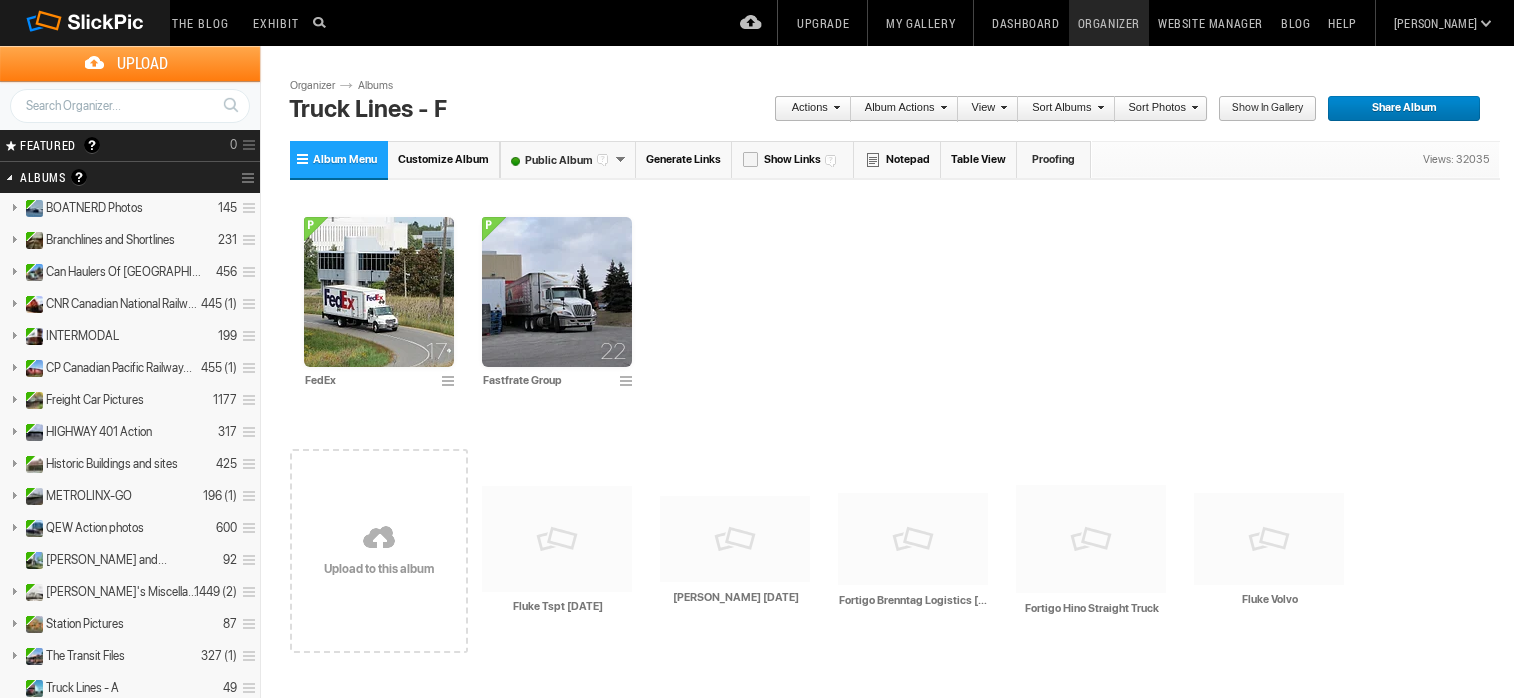 scroll, scrollTop: 0, scrollLeft: 0, axis: both 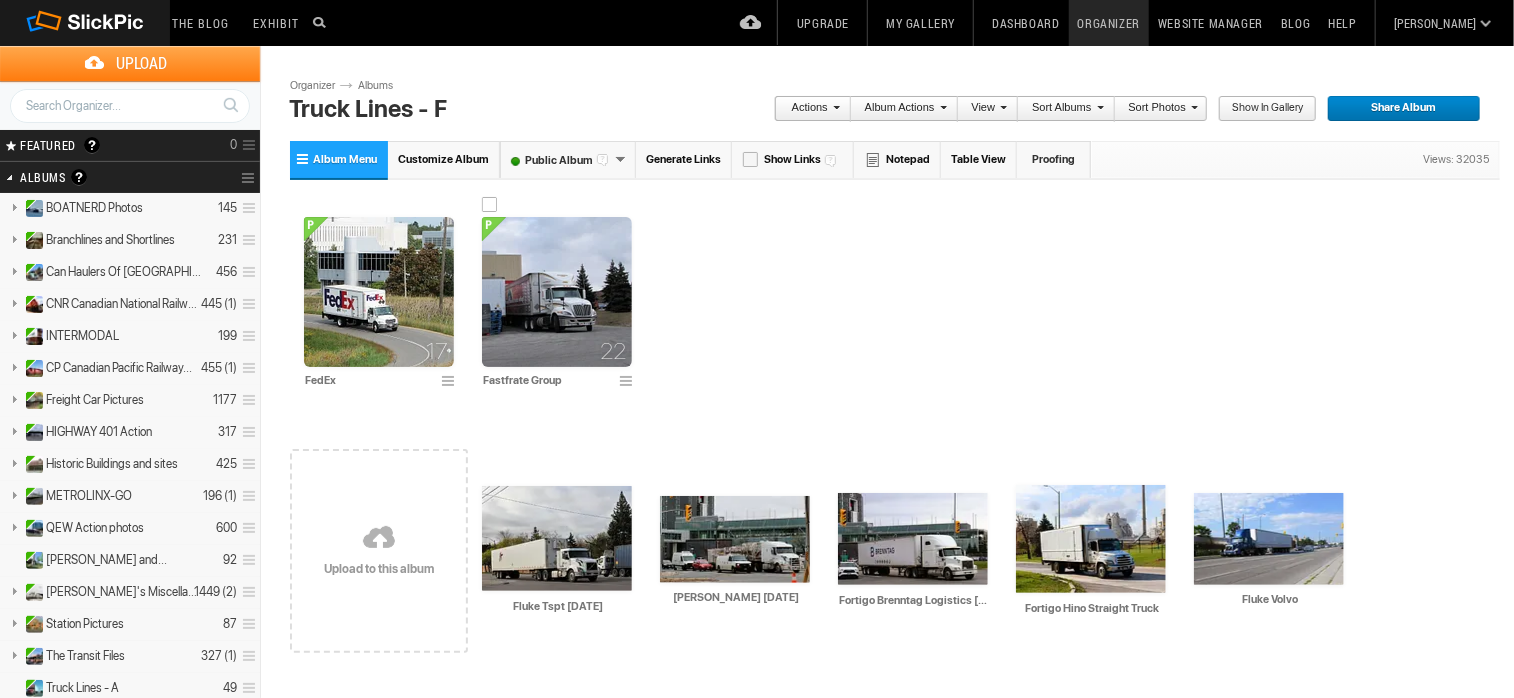 click at bounding box center [557, 292] 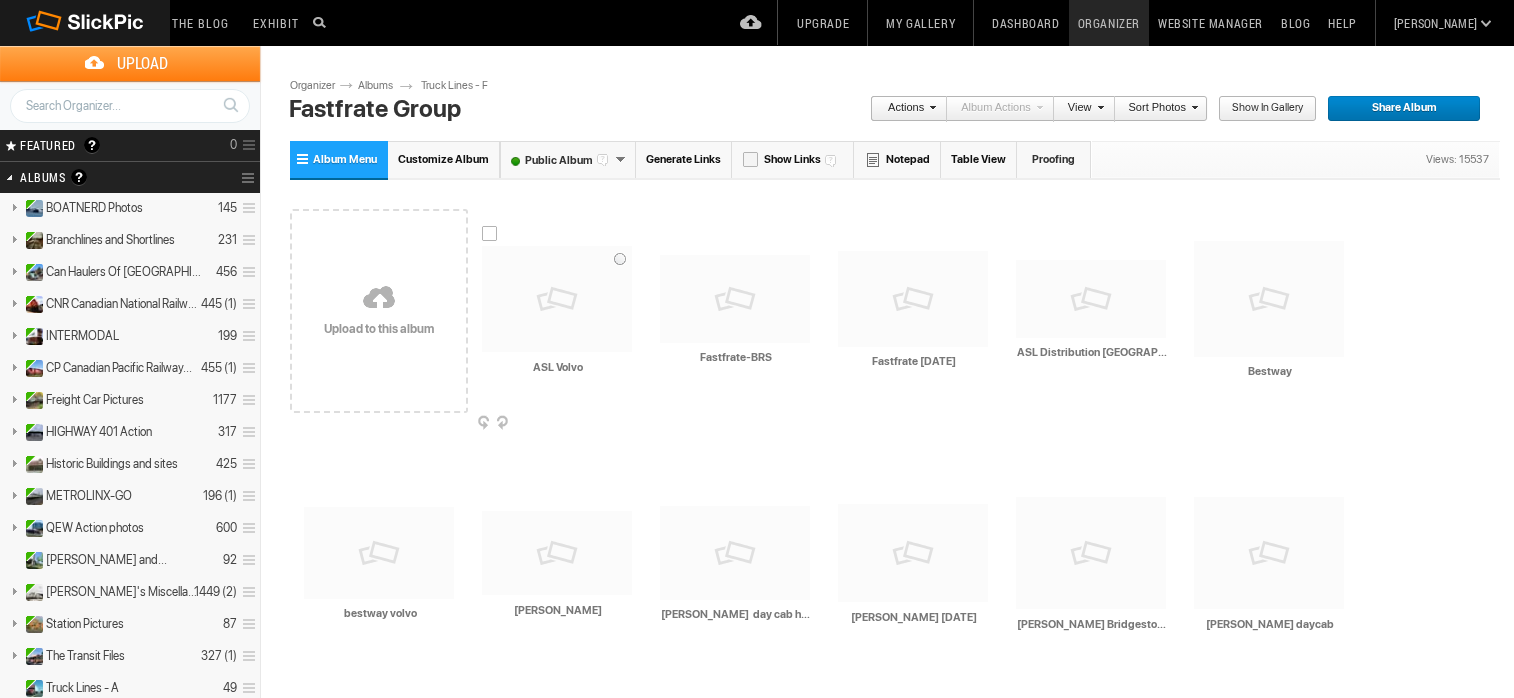 scroll, scrollTop: 0, scrollLeft: 0, axis: both 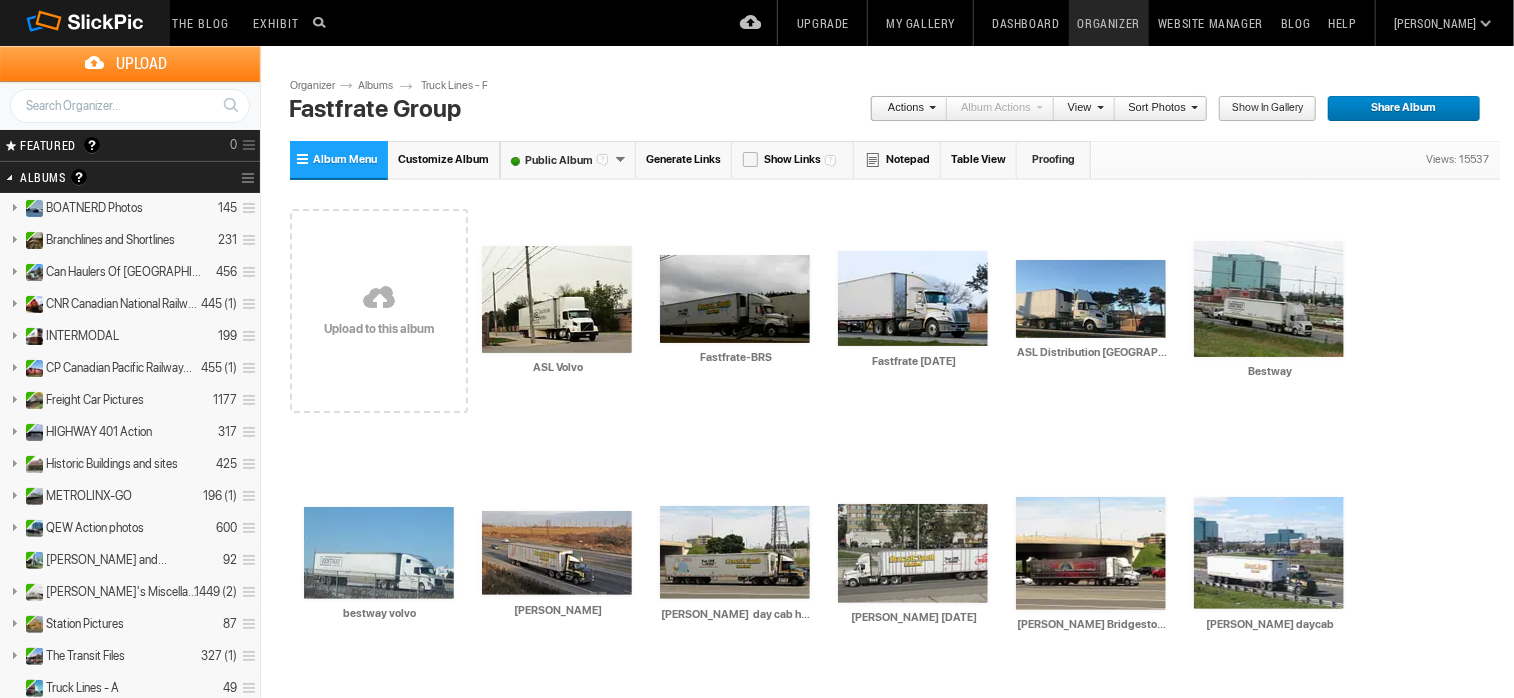 click at bounding box center [379, 299] 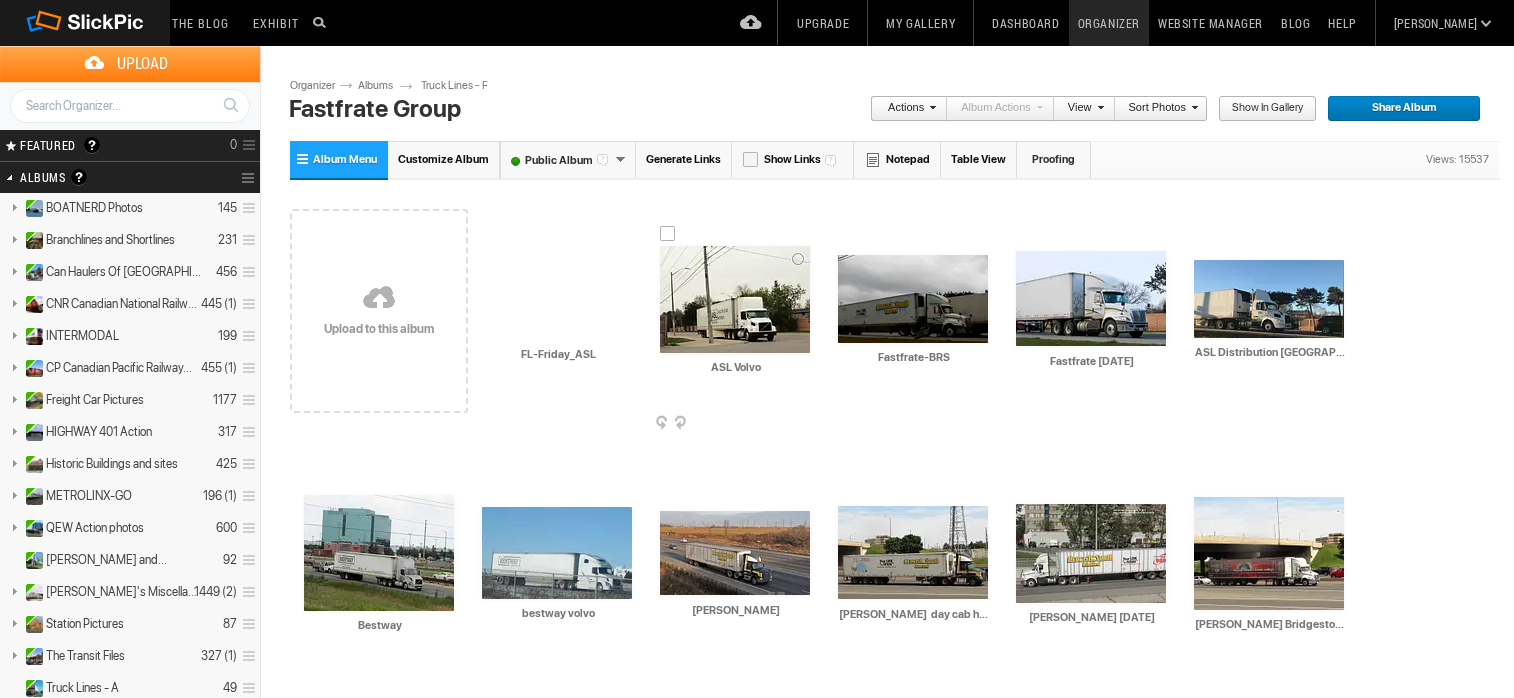 scroll, scrollTop: 0, scrollLeft: 0, axis: both 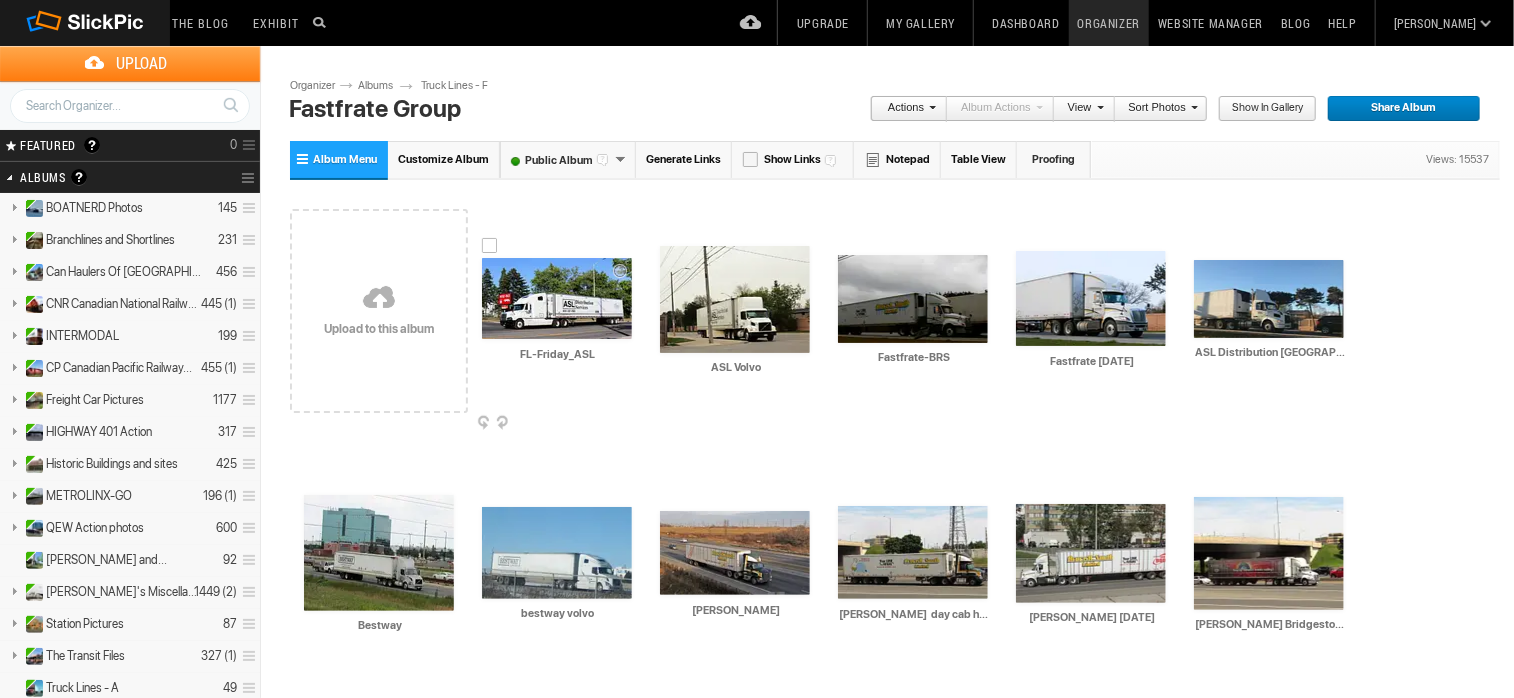 click at bounding box center (557, 298) 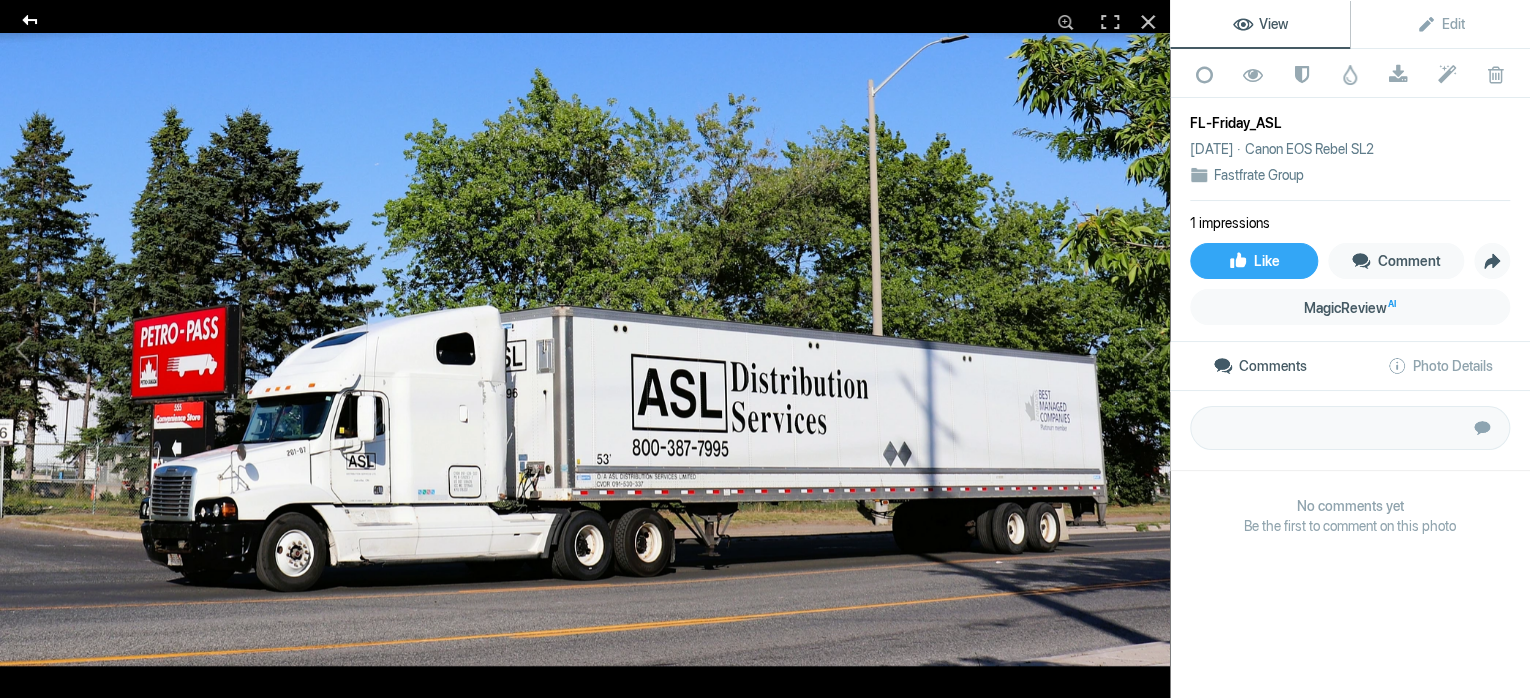 click 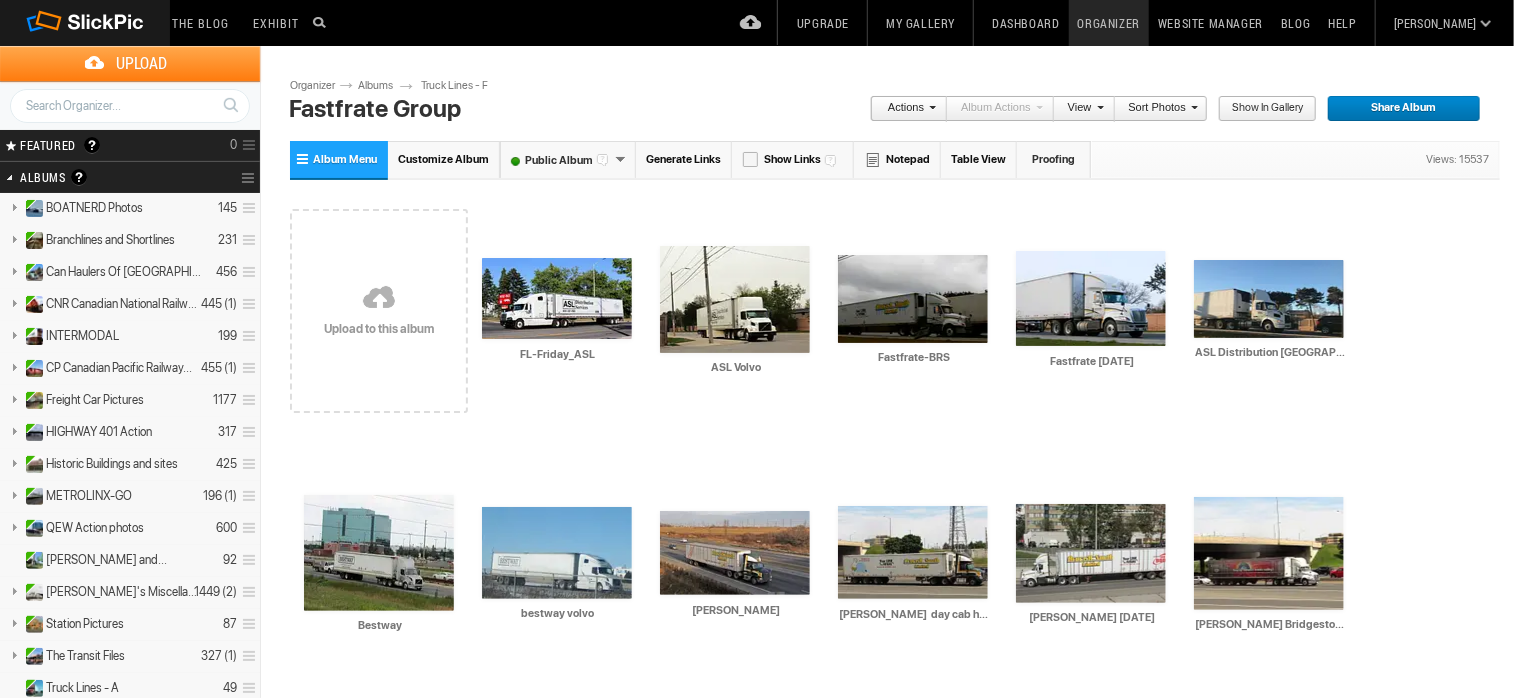 click on "Albums" at bounding box center (383, 86) 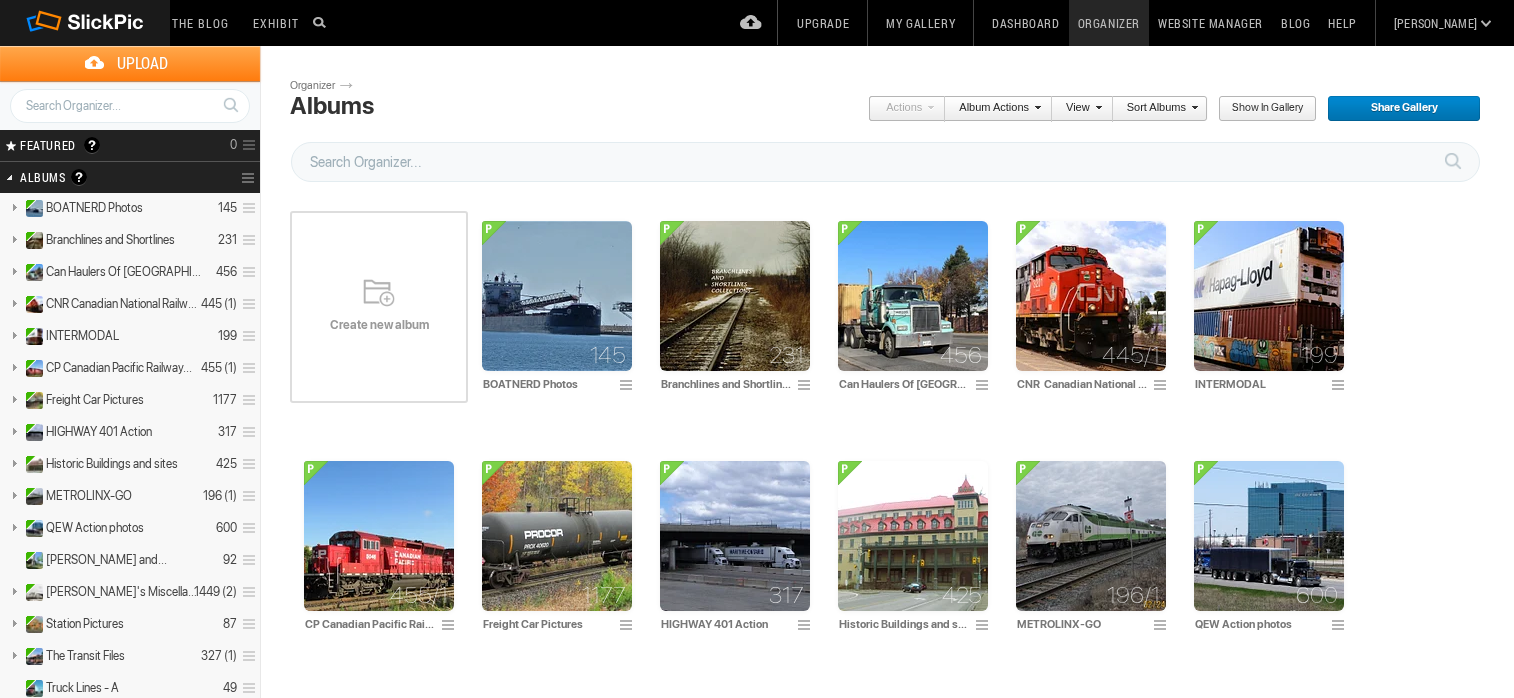 scroll, scrollTop: 0, scrollLeft: 0, axis: both 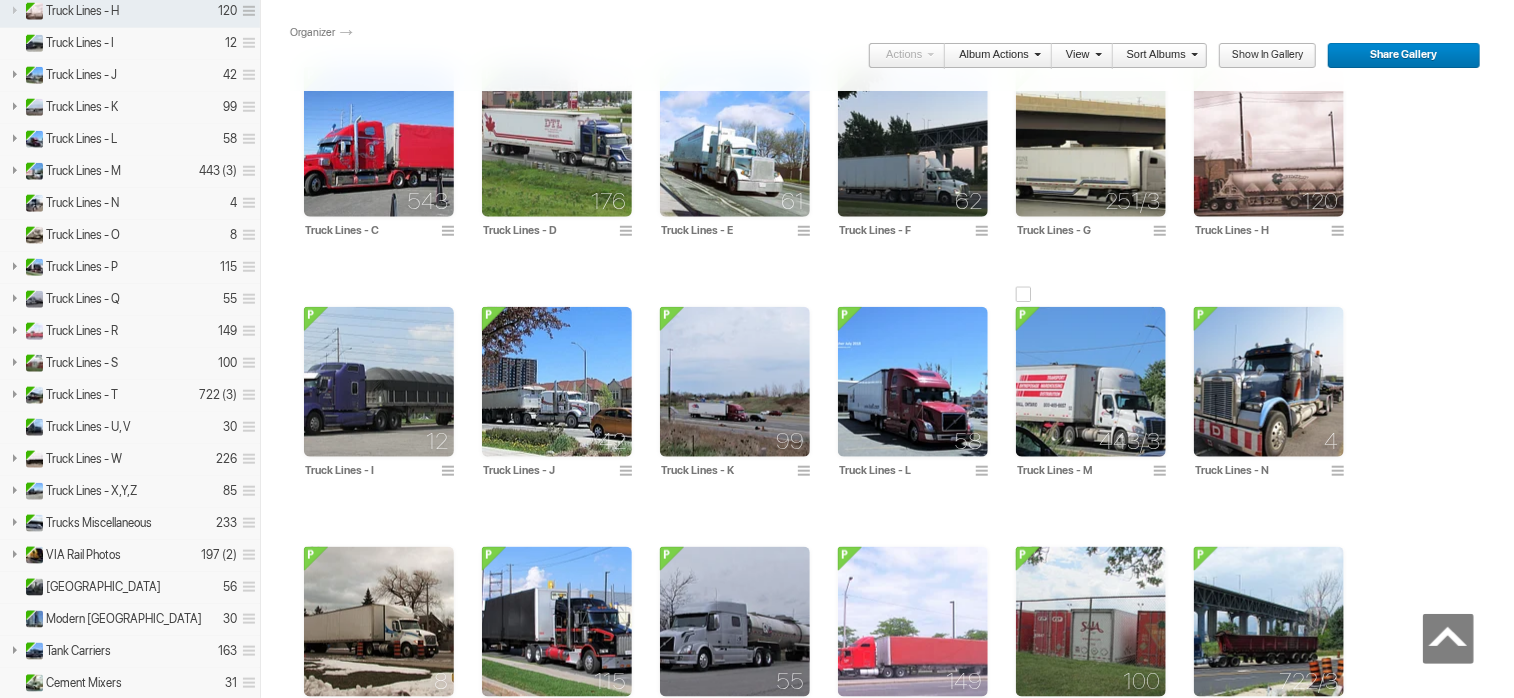 click at bounding box center (1091, 382) 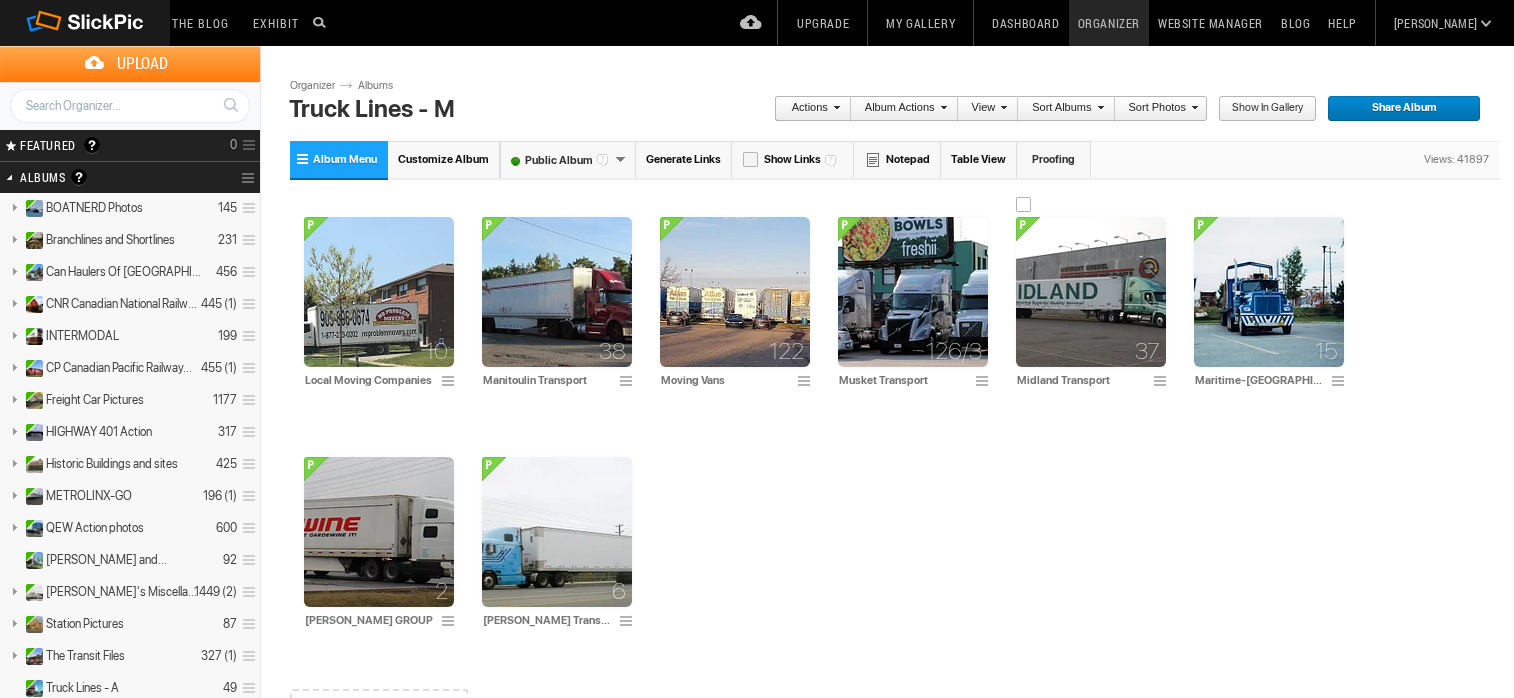 scroll, scrollTop: 0, scrollLeft: 0, axis: both 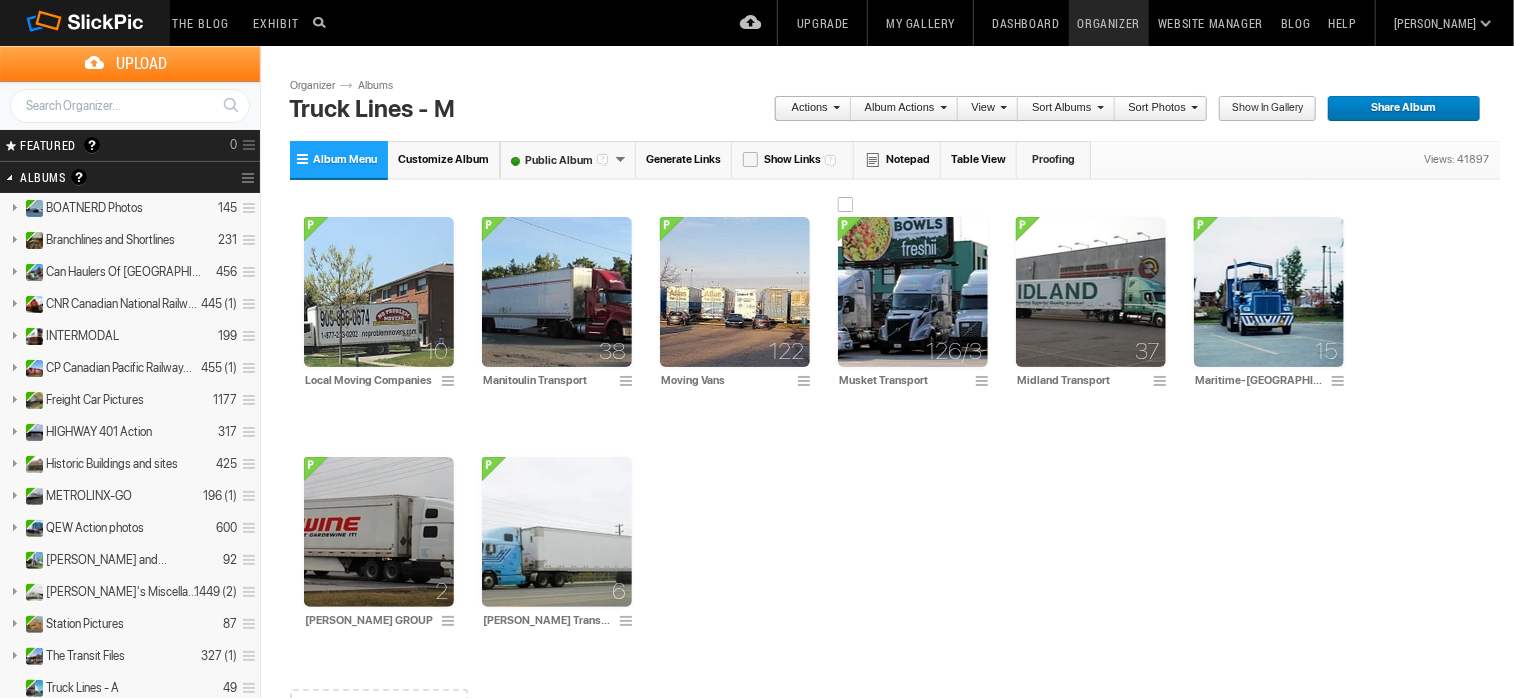 click at bounding box center (913, 292) 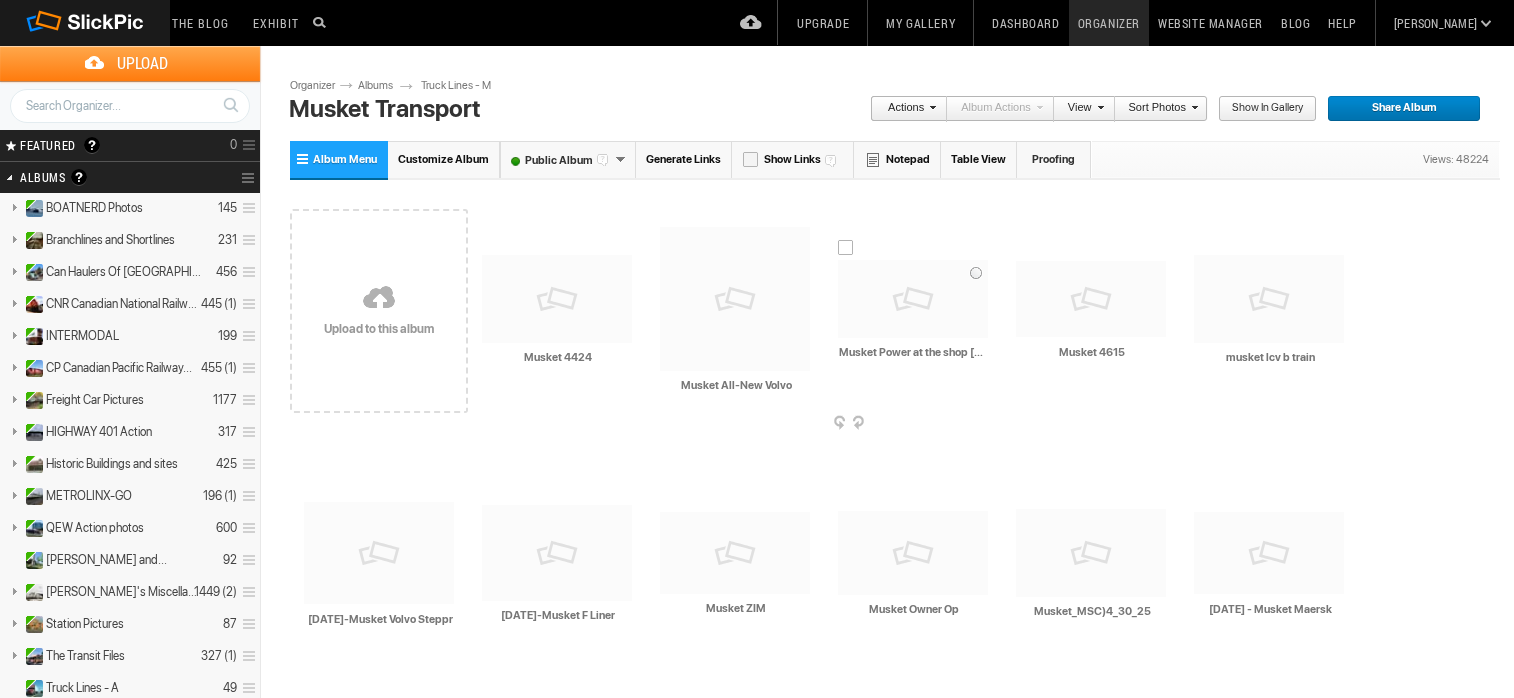 scroll, scrollTop: 0, scrollLeft: 0, axis: both 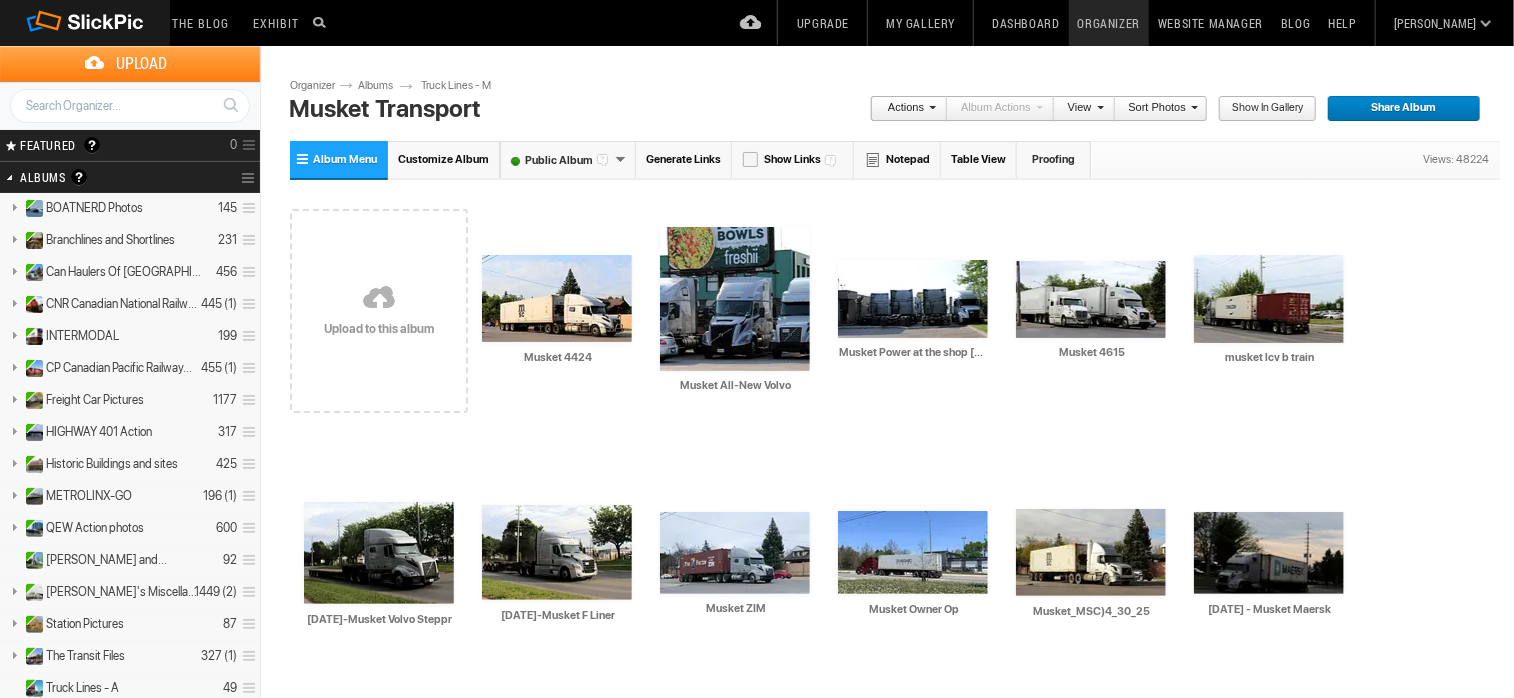 click at bounding box center [379, 299] 